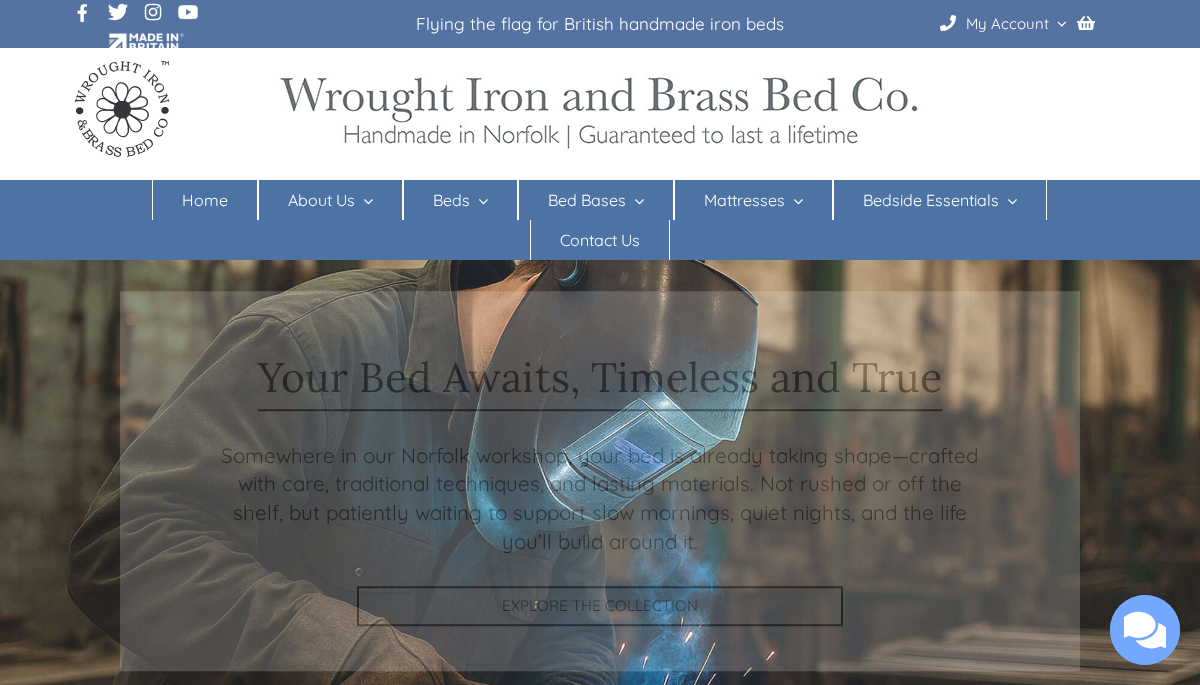 scroll, scrollTop: 0, scrollLeft: 0, axis: both 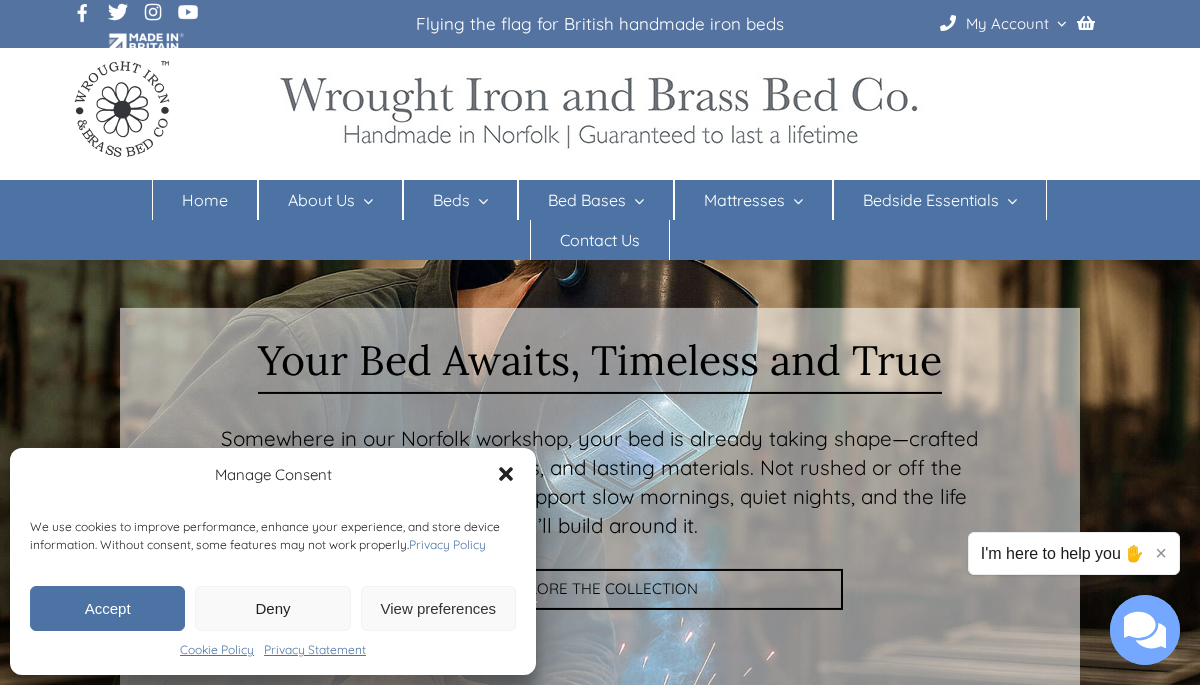 click on "Deny" at bounding box center [272, 608] 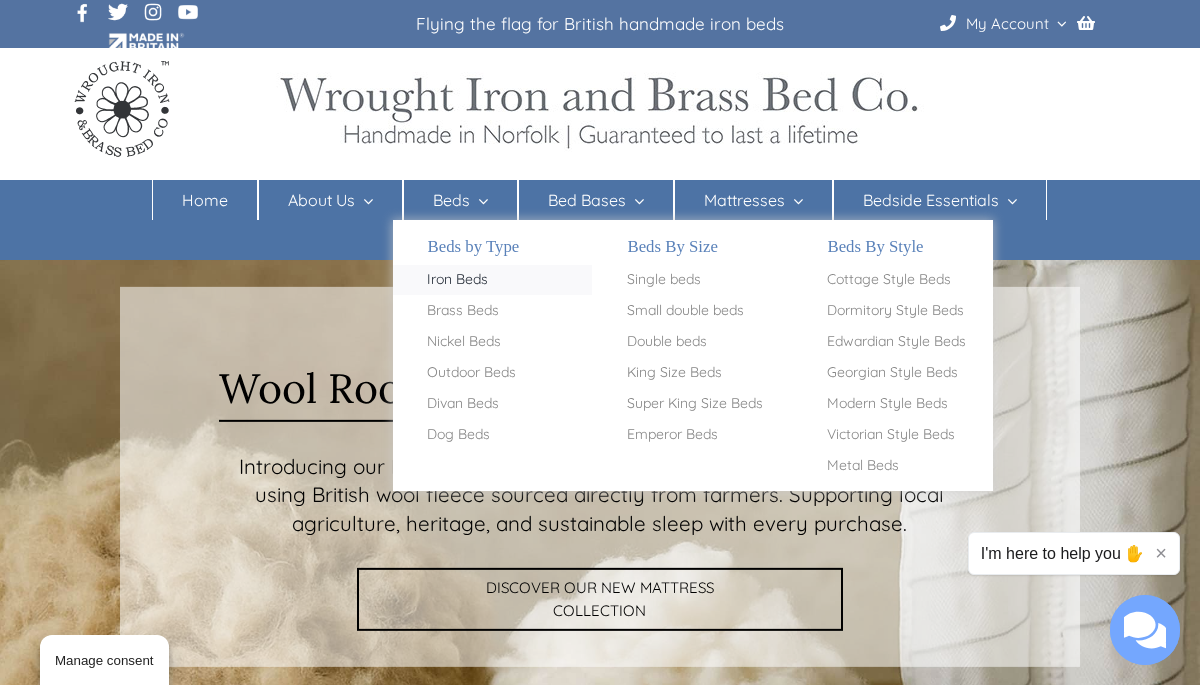 click on "Iron Beds" at bounding box center [457, 280] 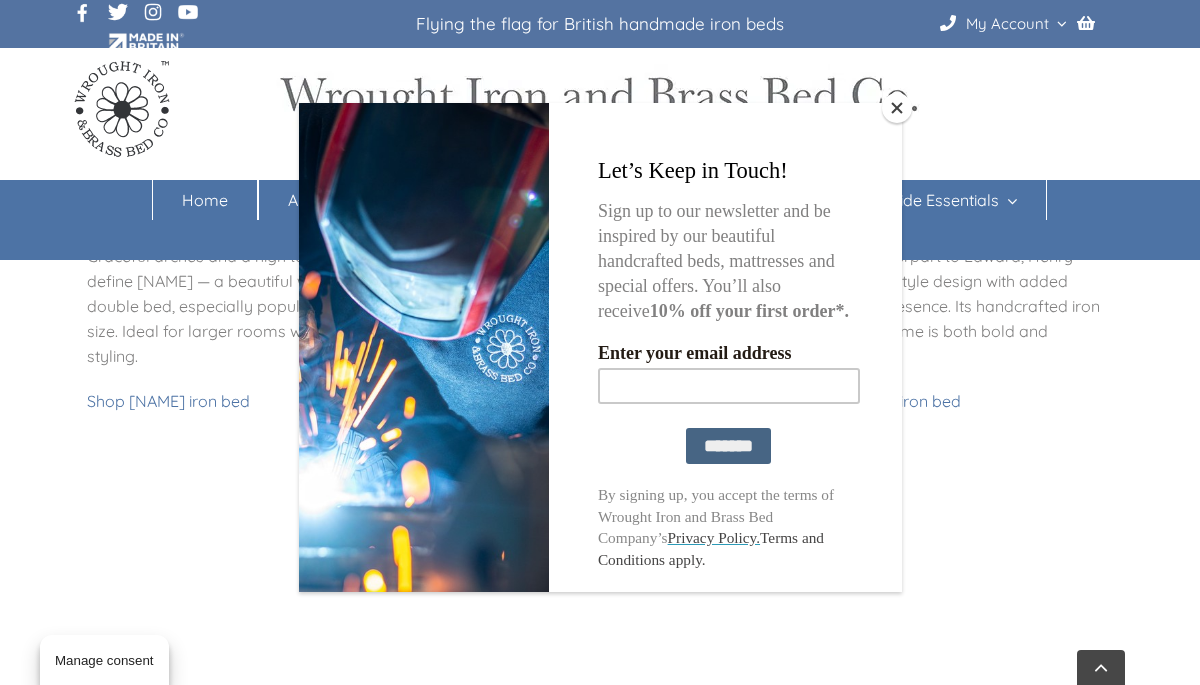 scroll, scrollTop: 1821, scrollLeft: 0, axis: vertical 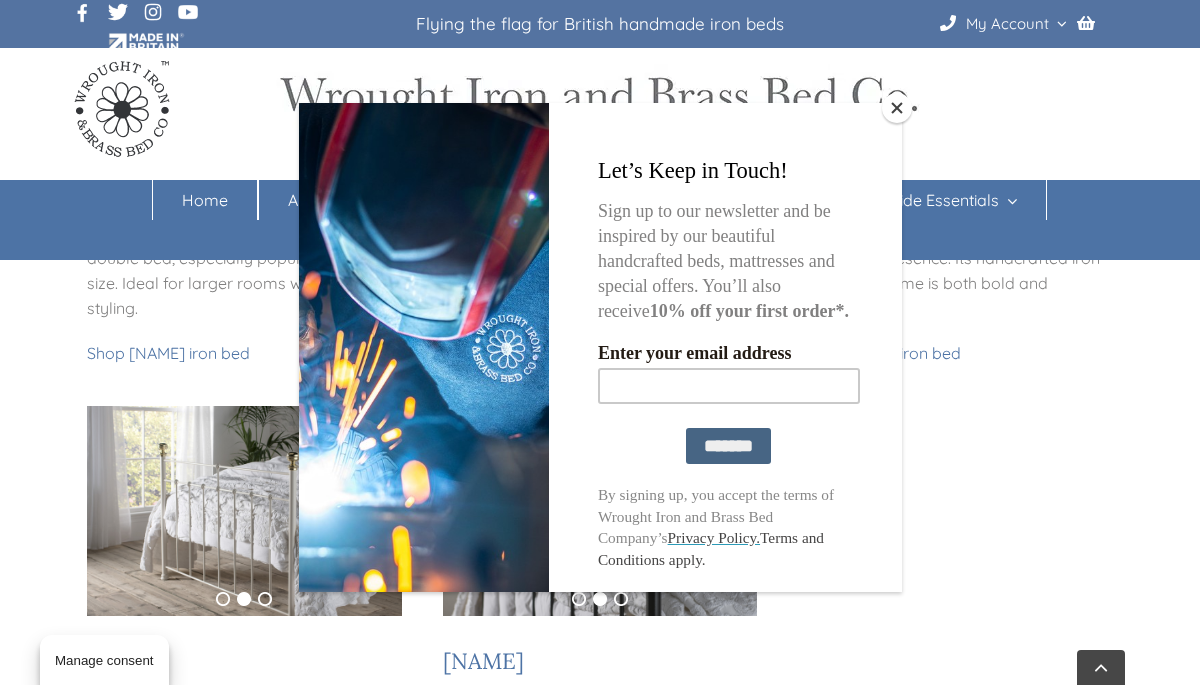 click at bounding box center (897, 108) 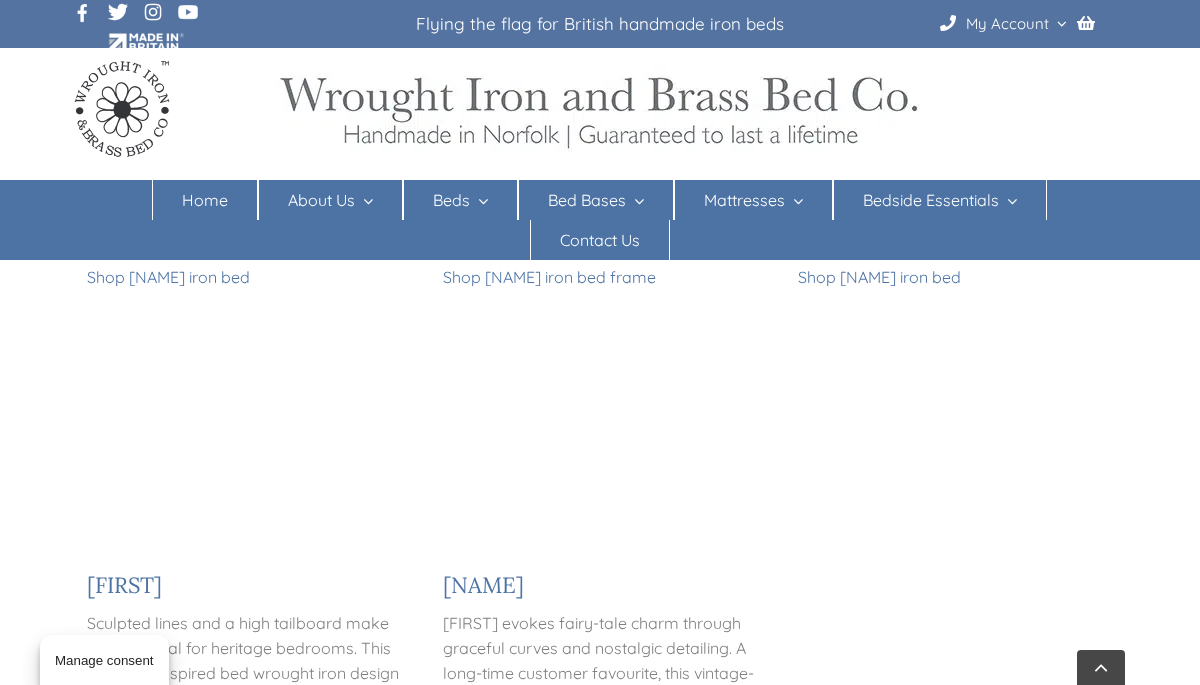 scroll, scrollTop: 1868, scrollLeft: 0, axis: vertical 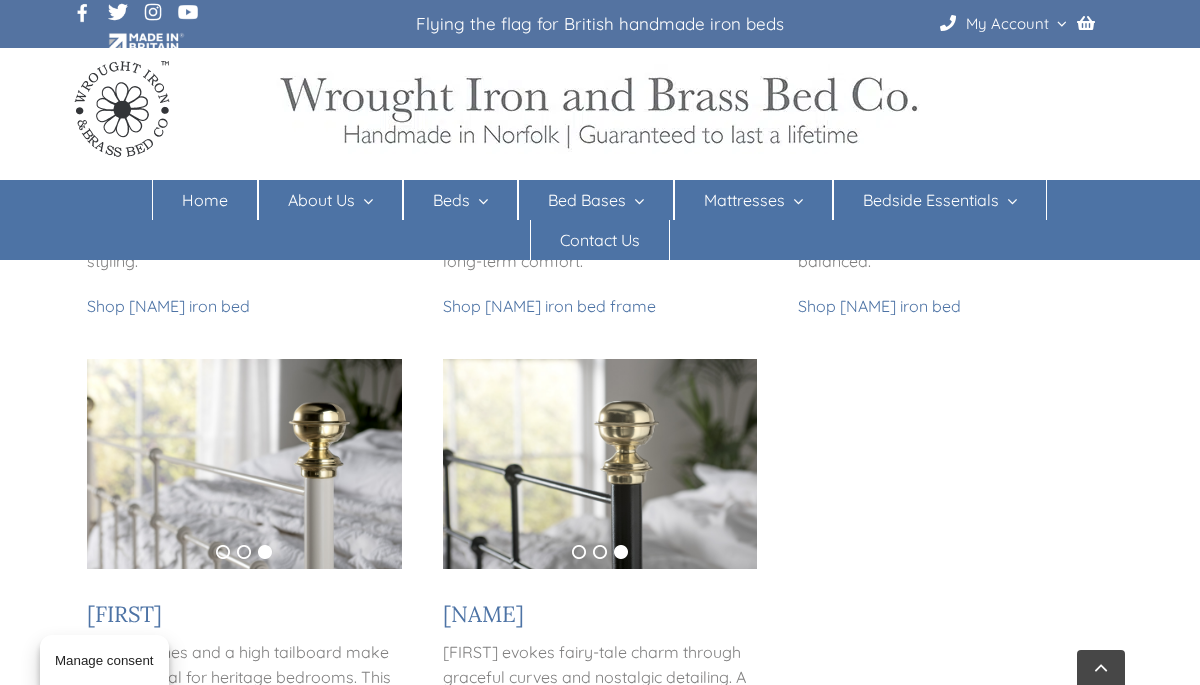 click at bounding box center (600, 464) 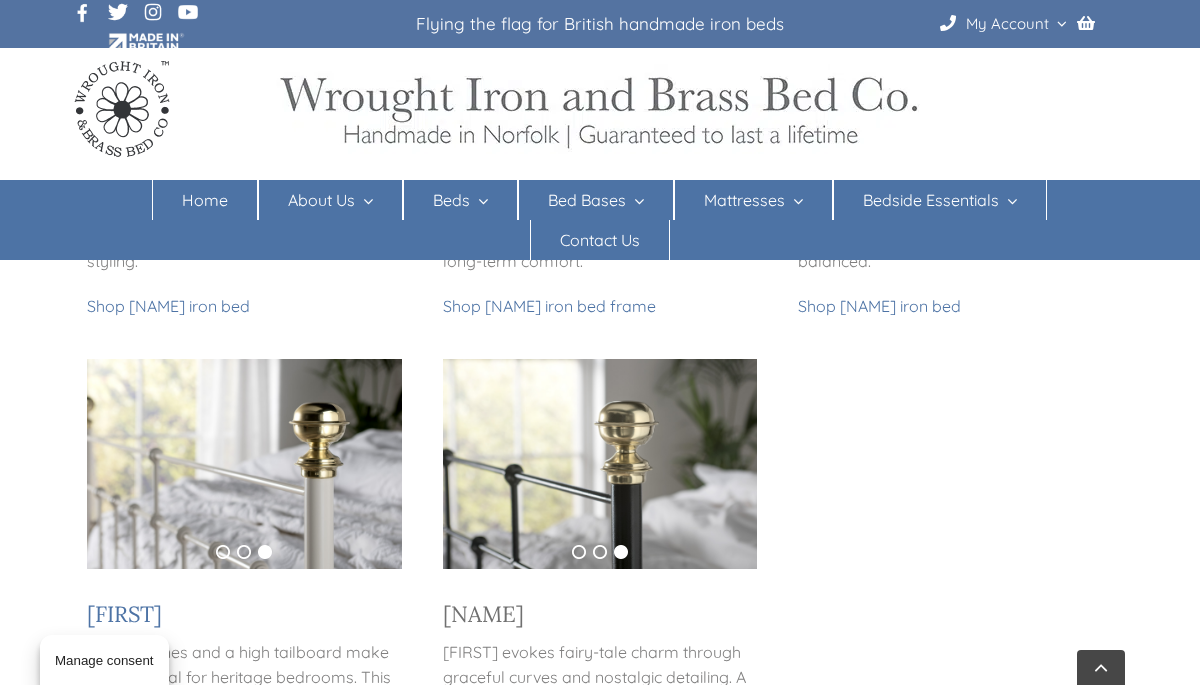 click on "Emma" at bounding box center (483, 614) 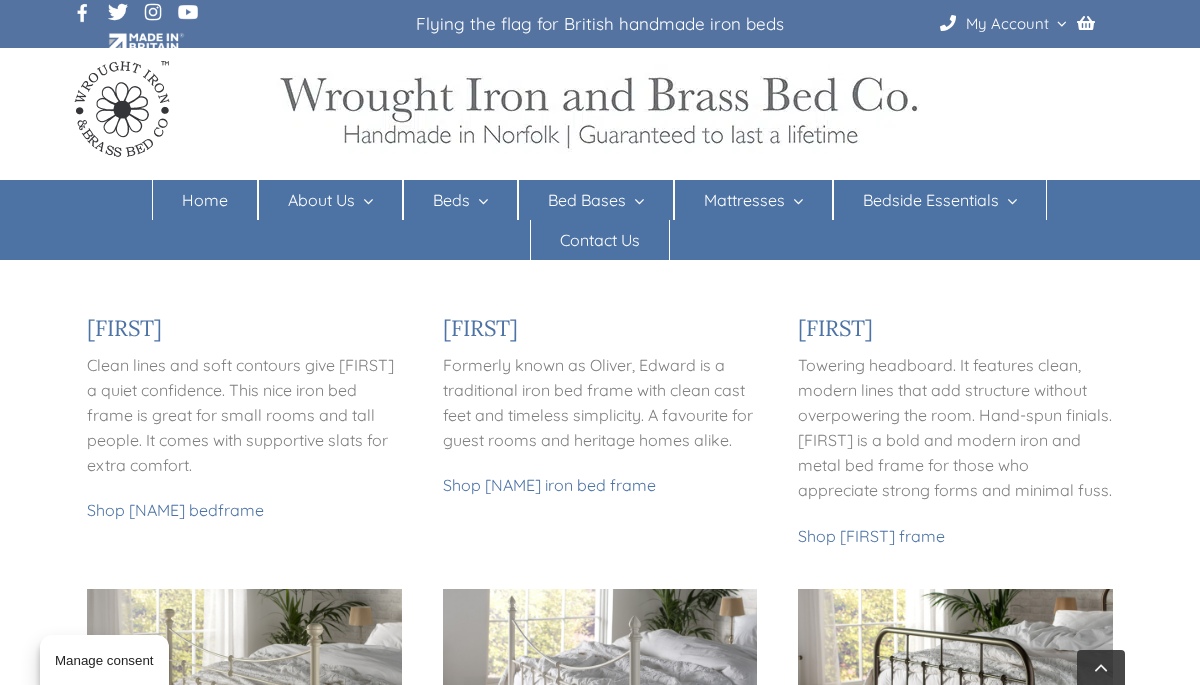 scroll, scrollTop: 1142, scrollLeft: 0, axis: vertical 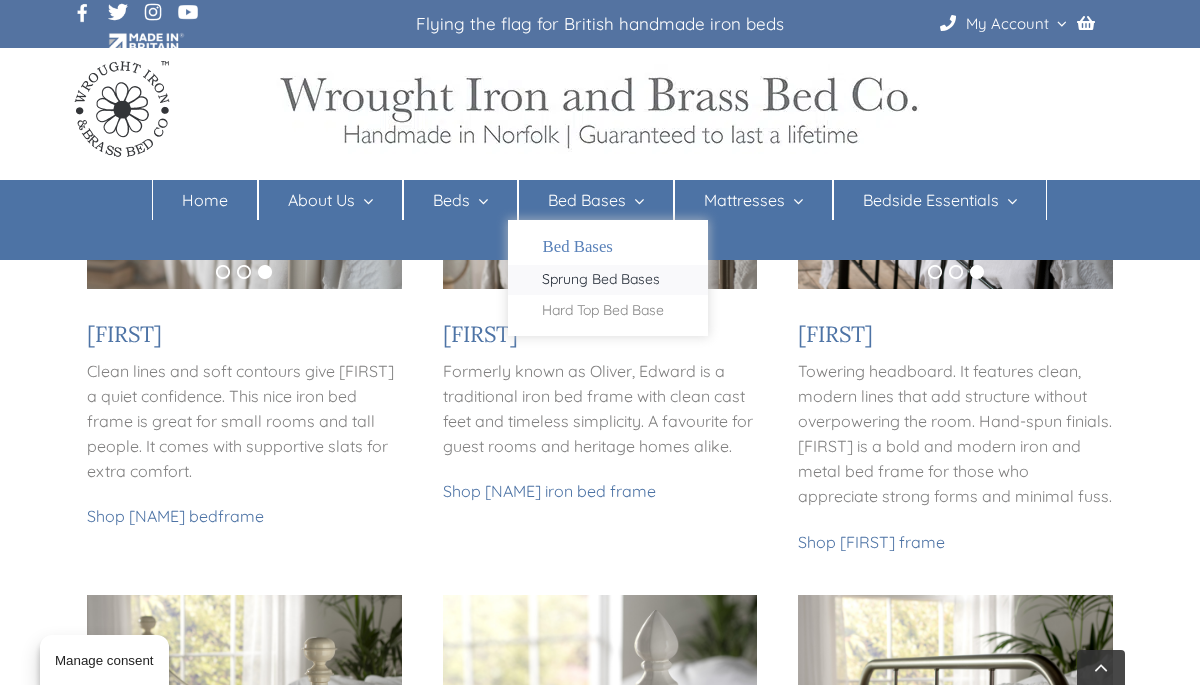 click on "Sprung Bed Bases" at bounding box center [601, 280] 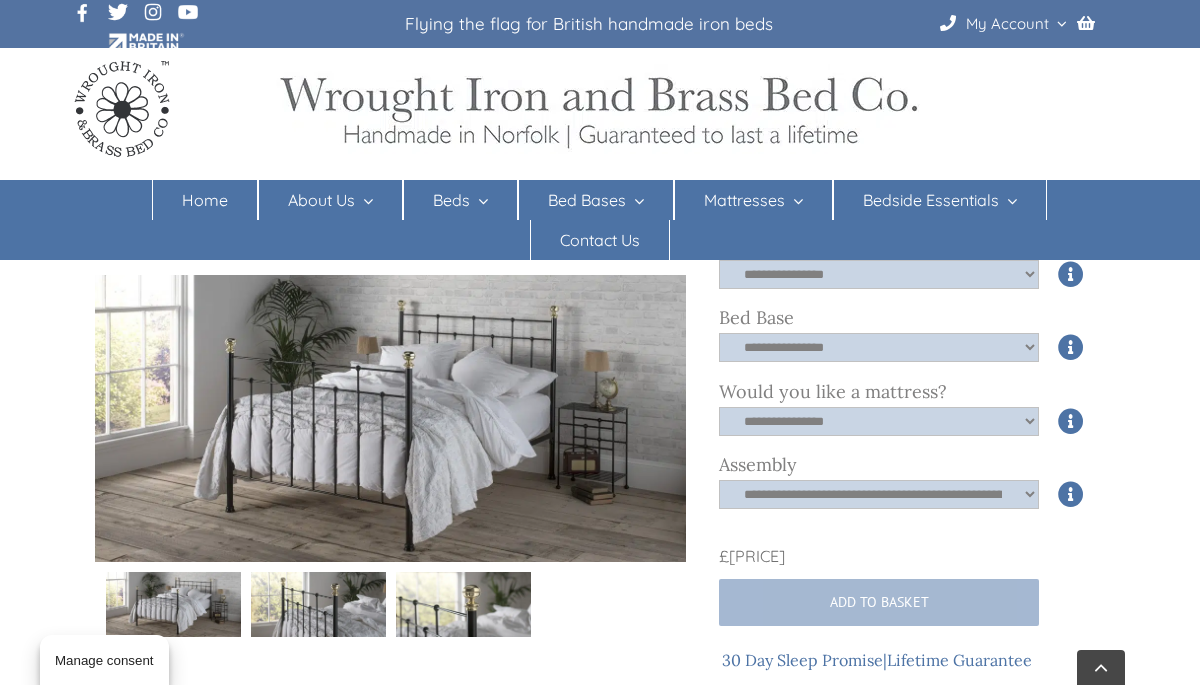 scroll, scrollTop: 943, scrollLeft: 0, axis: vertical 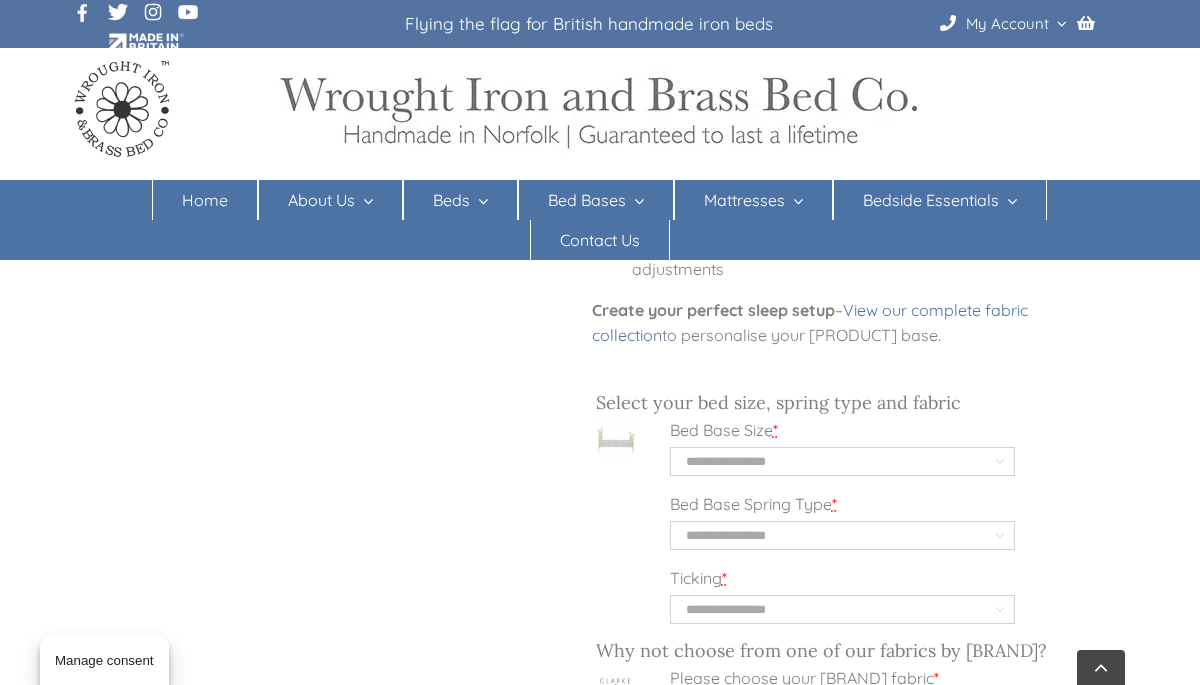 click on "**********" at bounding box center [842, 461] 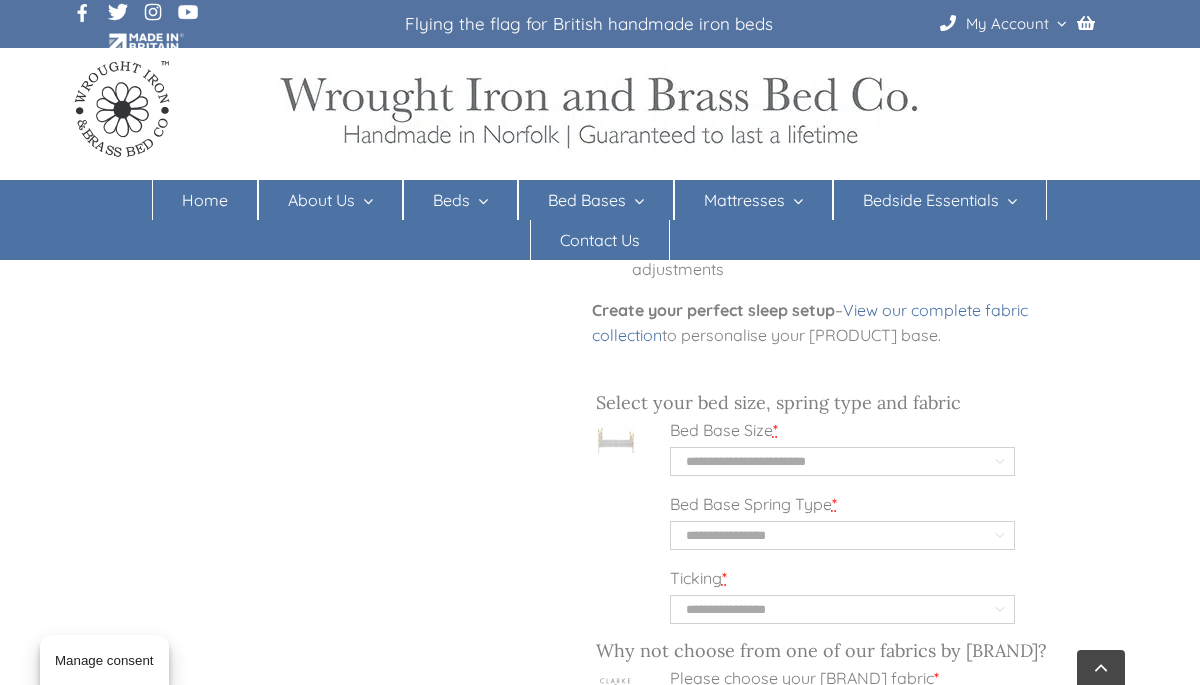 select on "**********" 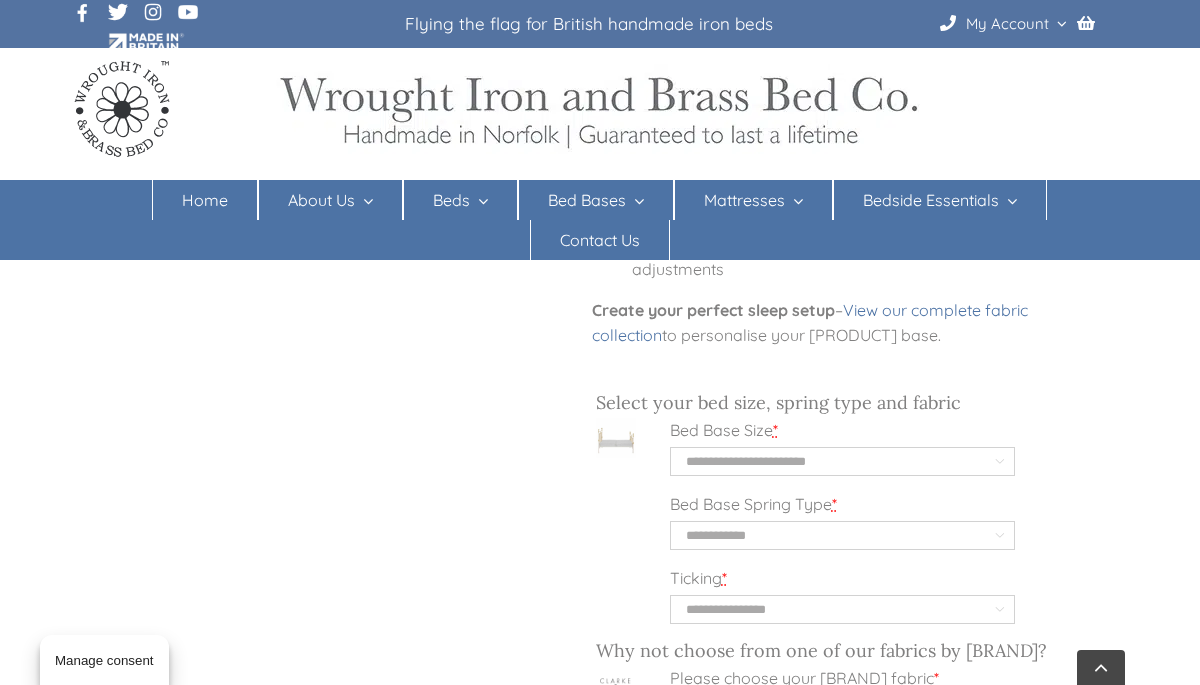 select on "**********" 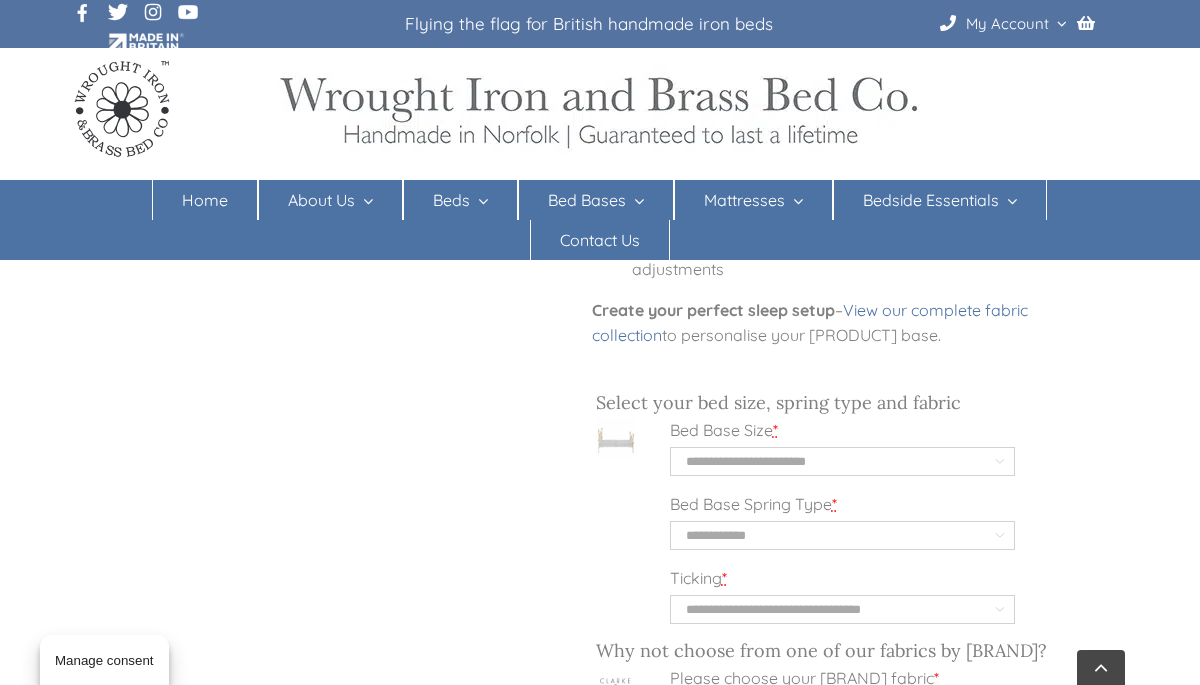select on "**********" 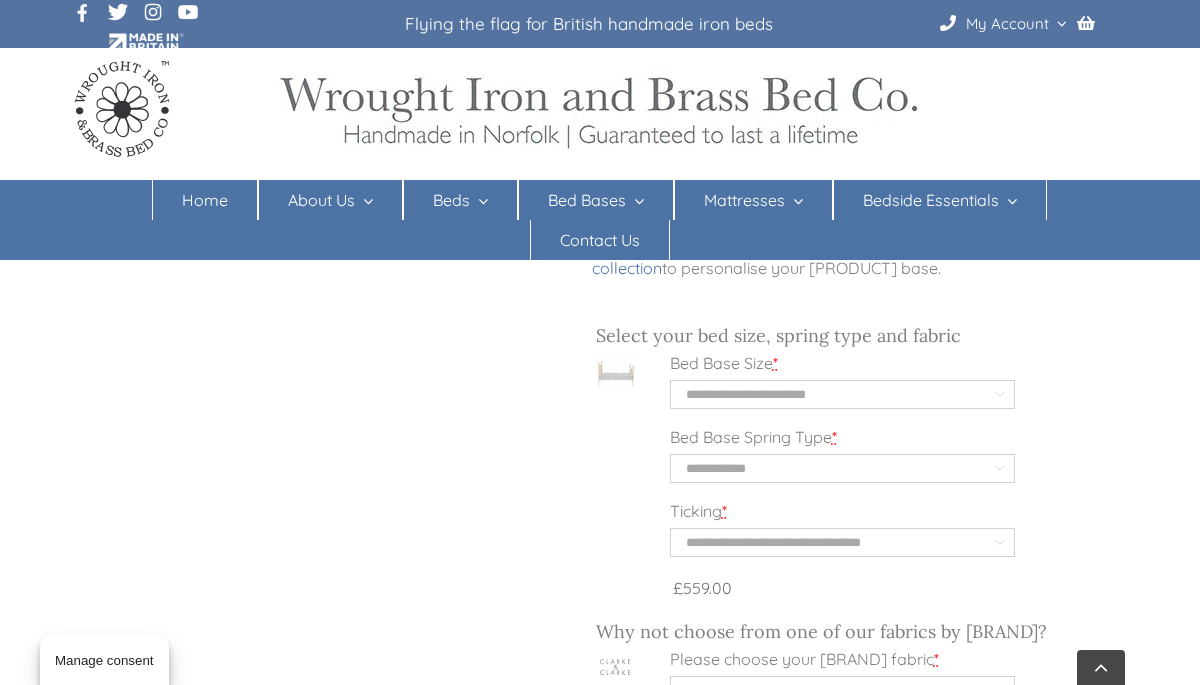 scroll, scrollTop: 1223, scrollLeft: 0, axis: vertical 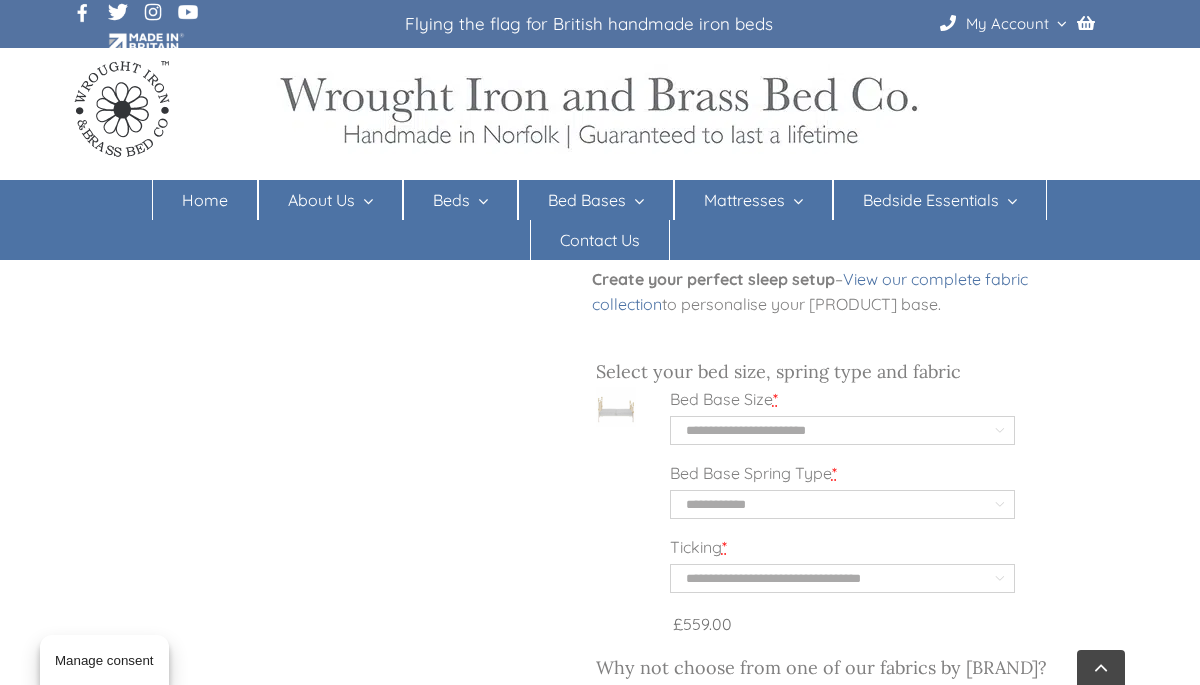 click on "**********" at bounding box center (842, 430) 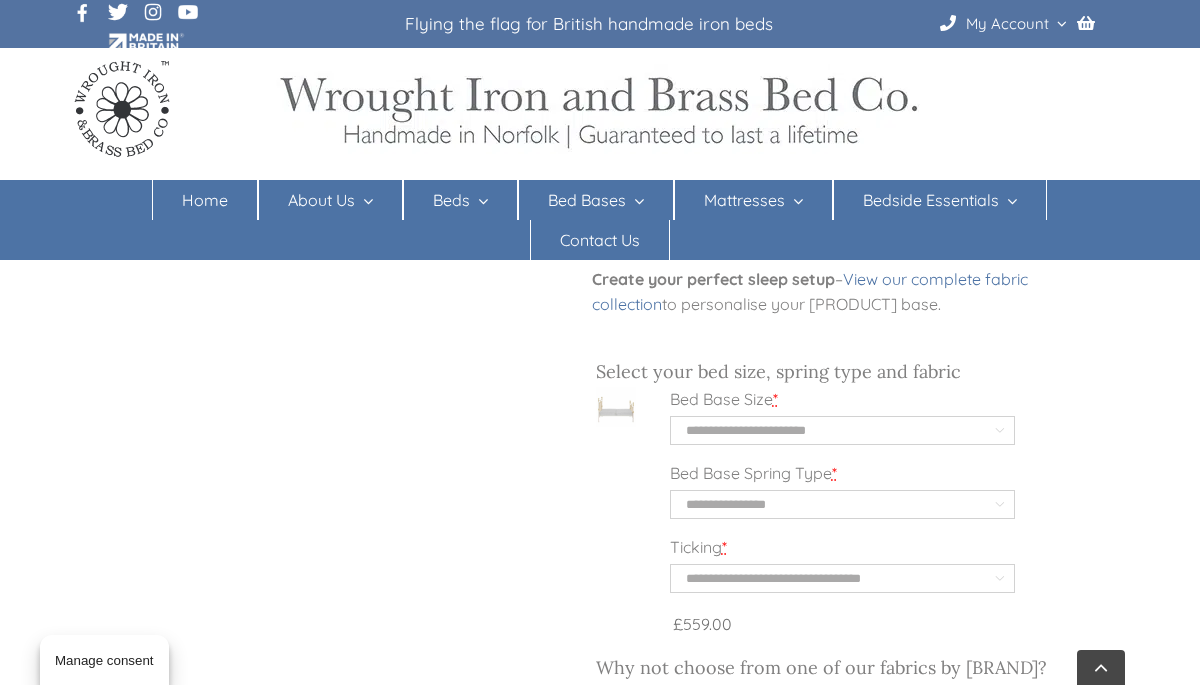 select on "**********" 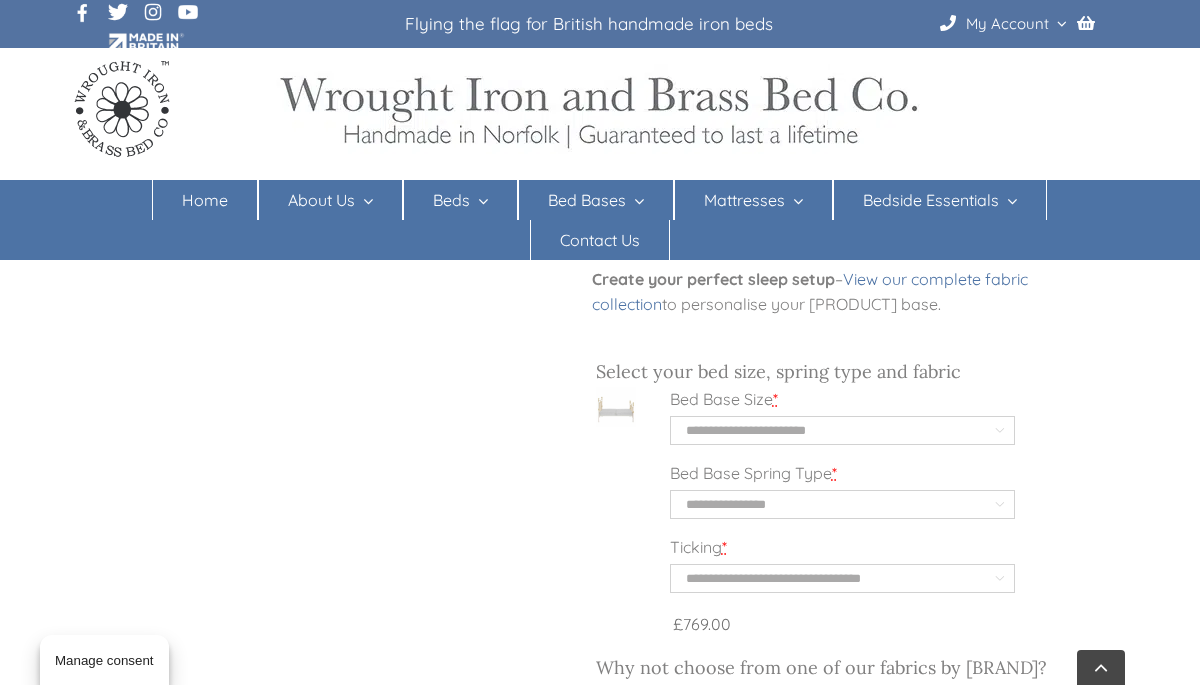 click on "**********" at bounding box center (842, 504) 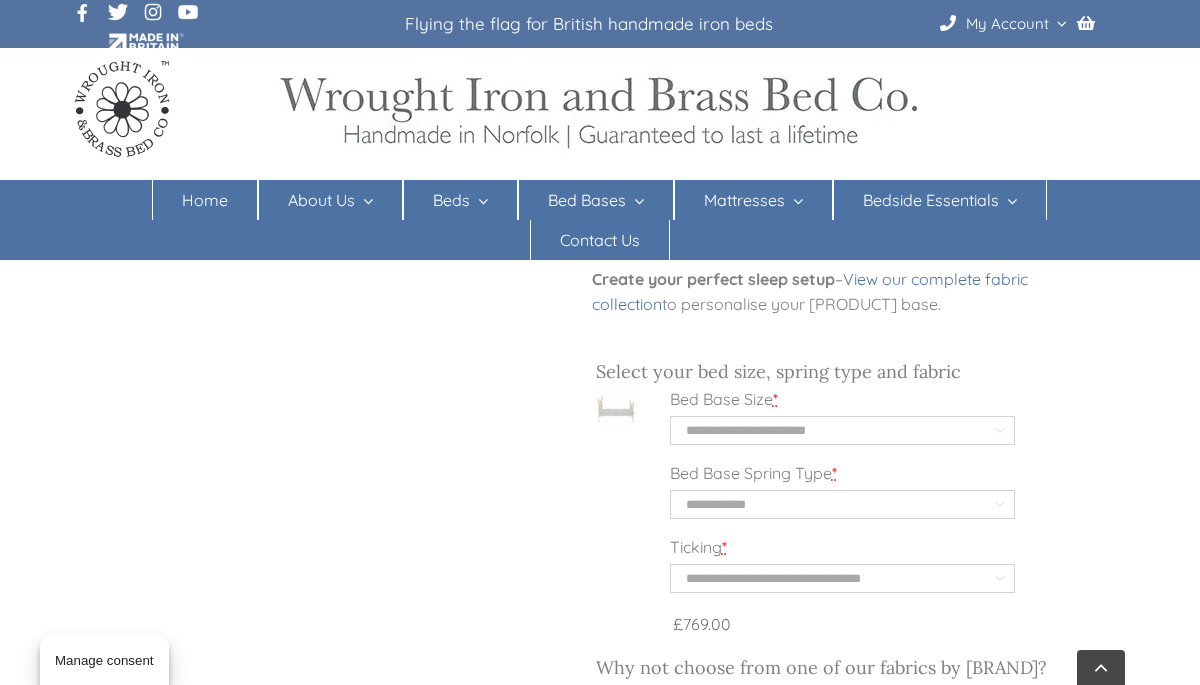 select on "**********" 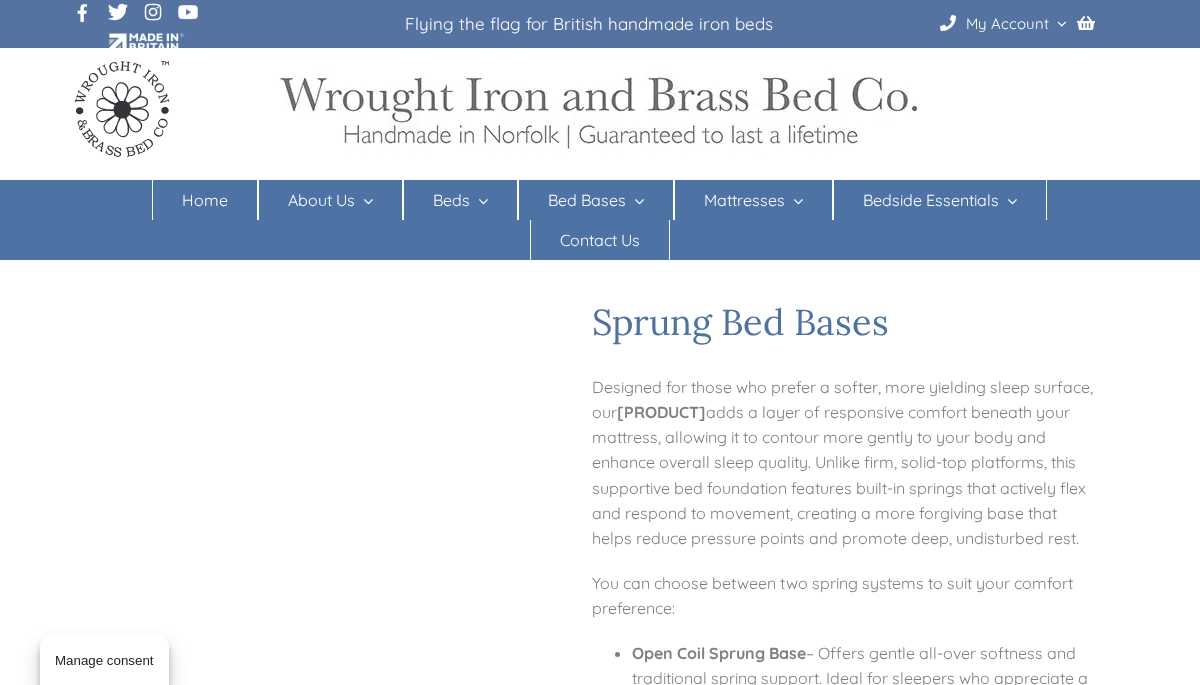 scroll, scrollTop: 0, scrollLeft: 0, axis: both 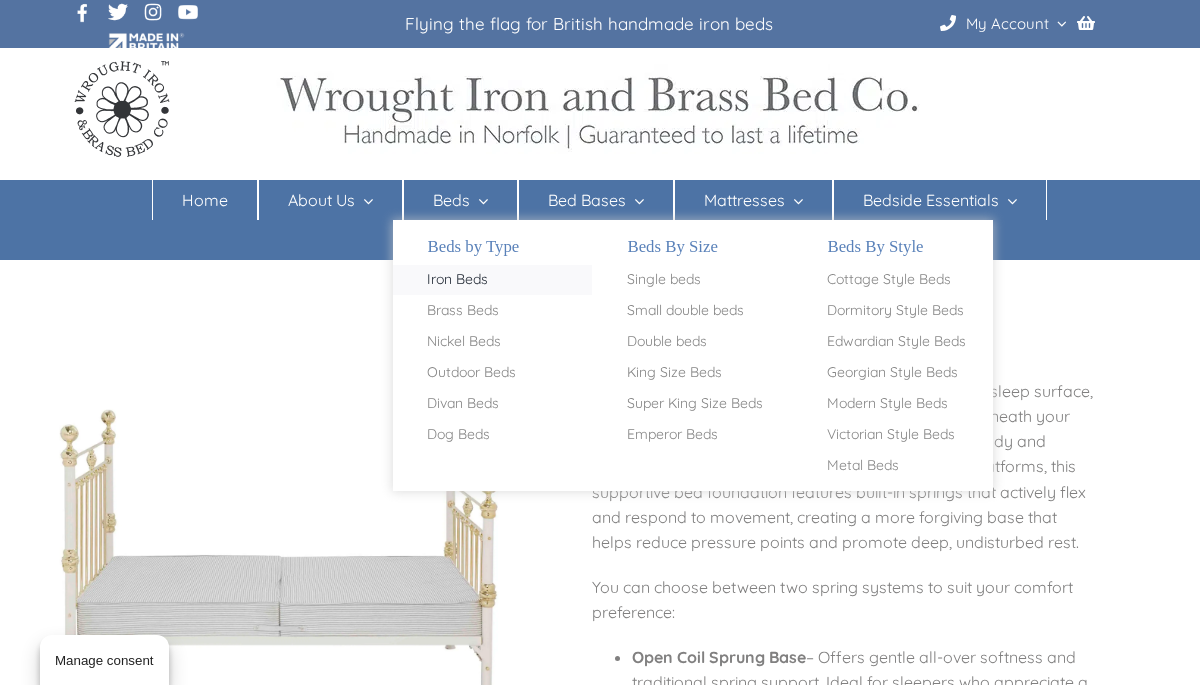 click on "Iron Beds" at bounding box center (457, 280) 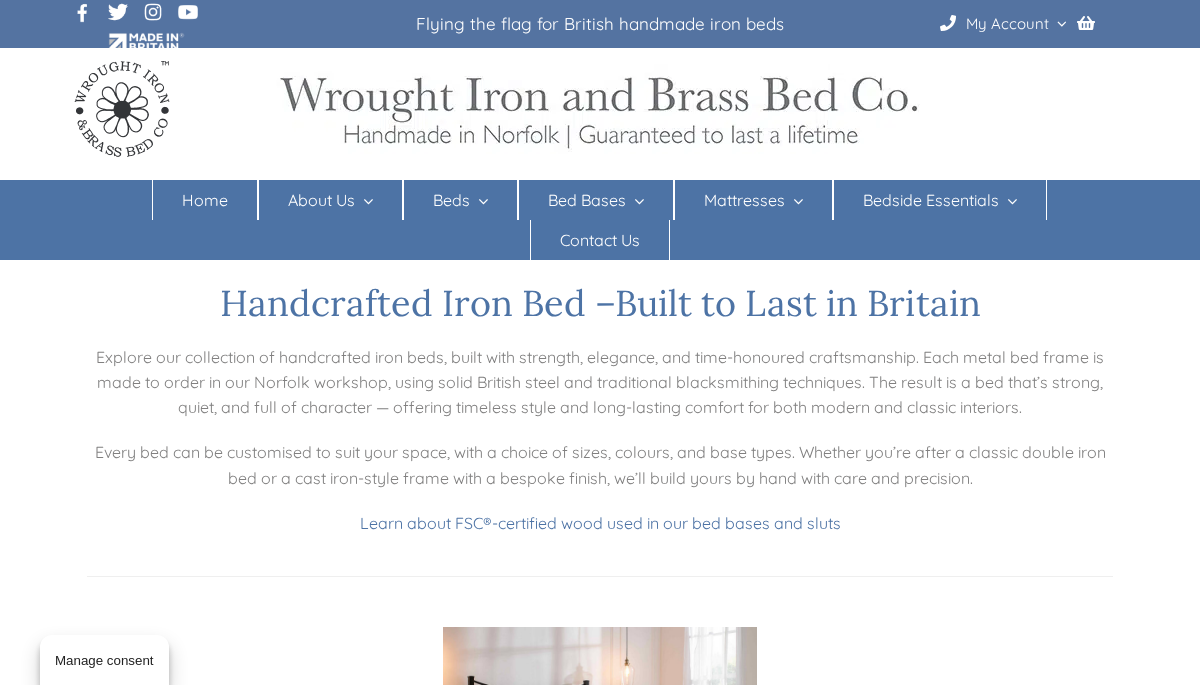 scroll, scrollTop: 0, scrollLeft: 0, axis: both 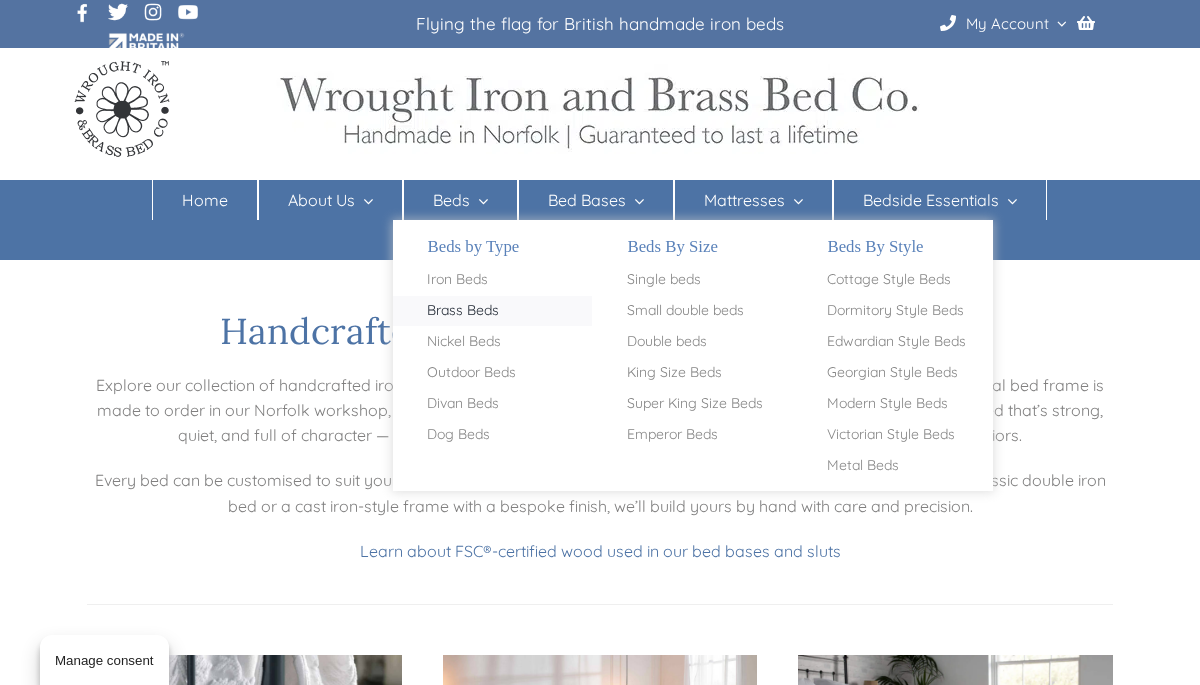 click on "Brass Beds" at bounding box center [463, 311] 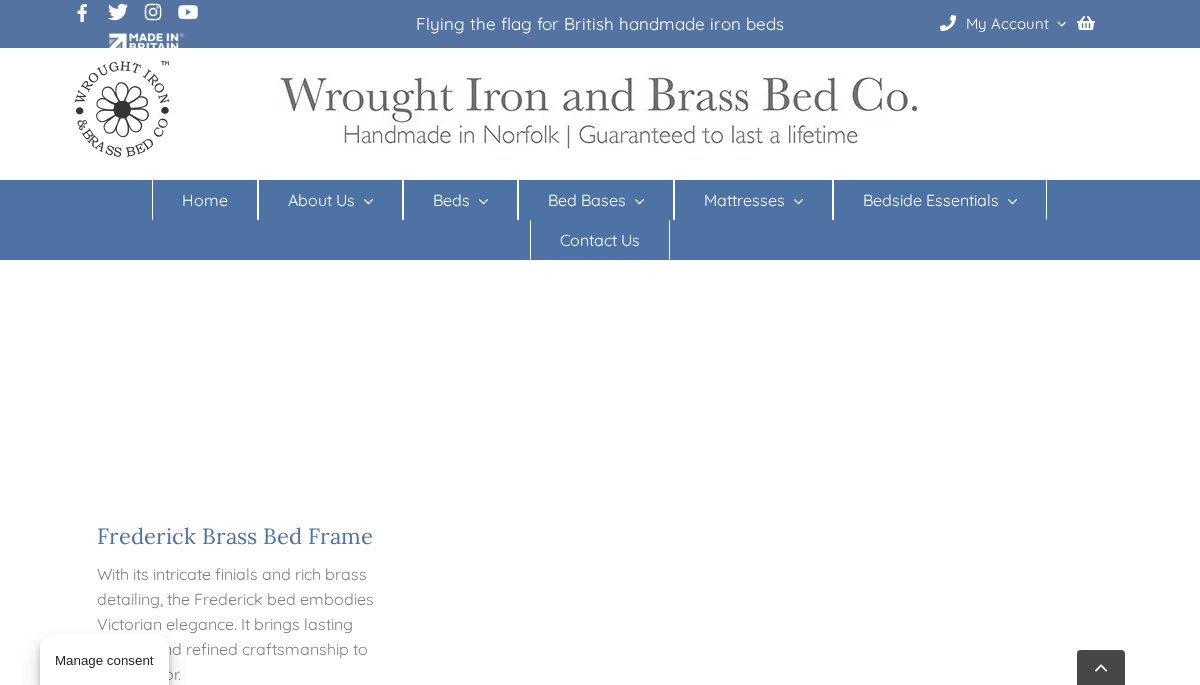 scroll, scrollTop: 2363, scrollLeft: 0, axis: vertical 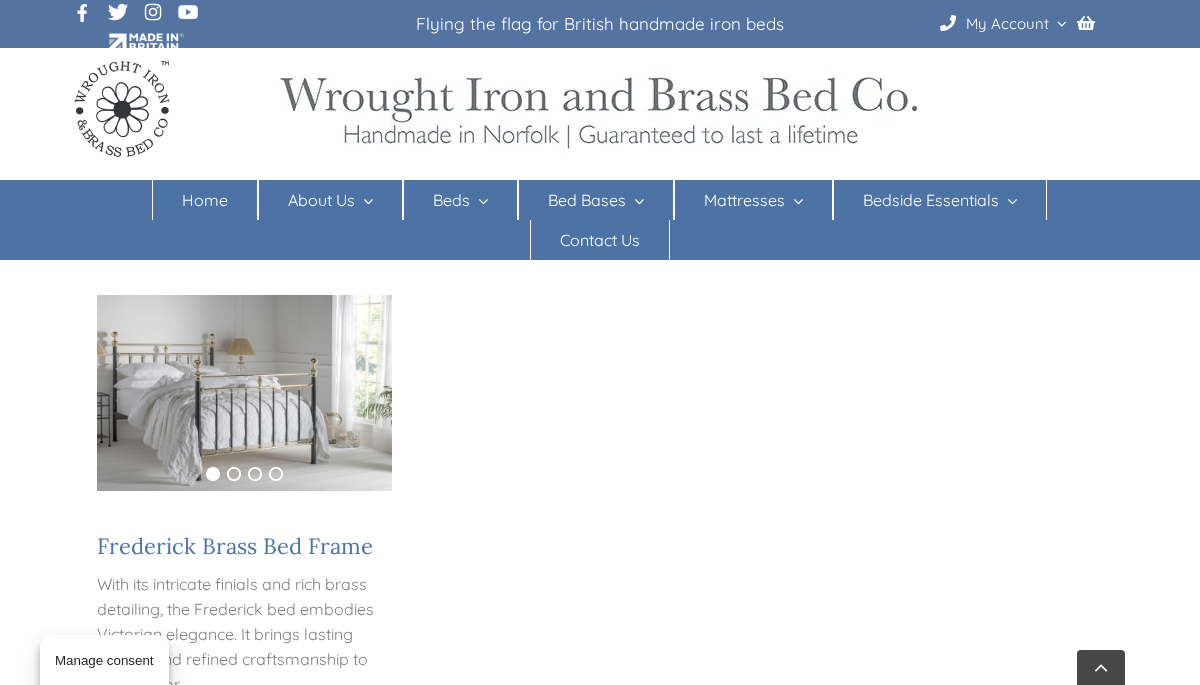 click at bounding box center [244, 393] 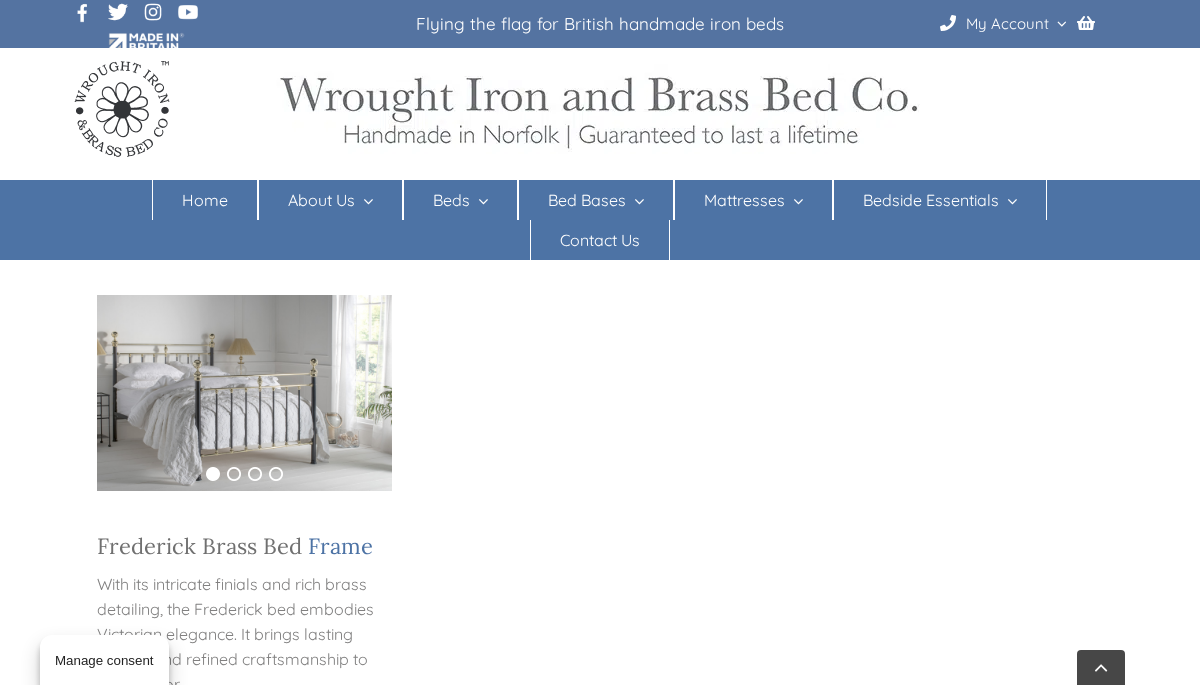 click on "Frederick Brass Bed" at bounding box center [199, 546] 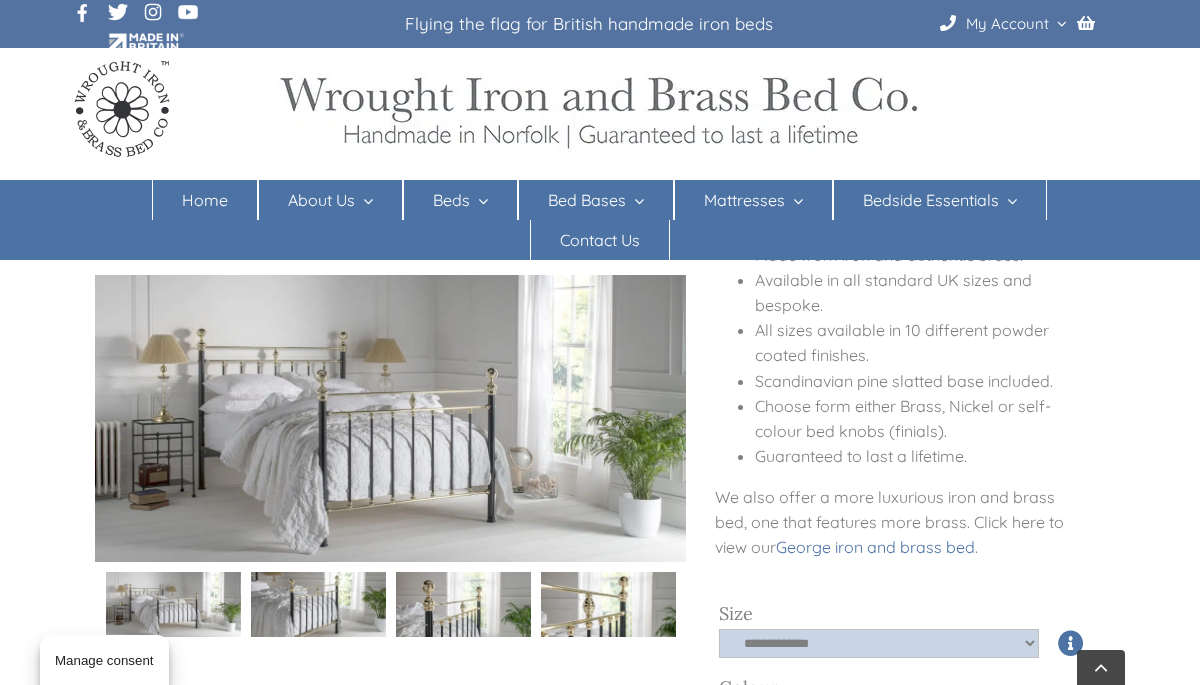 scroll, scrollTop: 400, scrollLeft: 0, axis: vertical 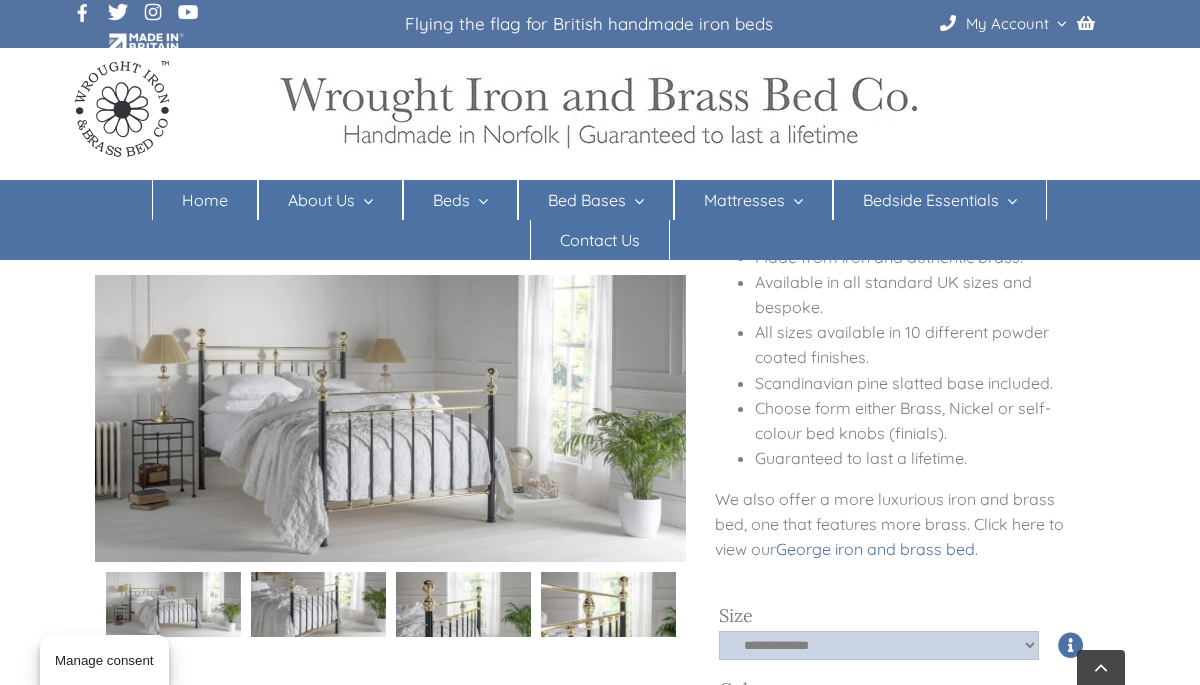 click at bounding box center [318, 604] 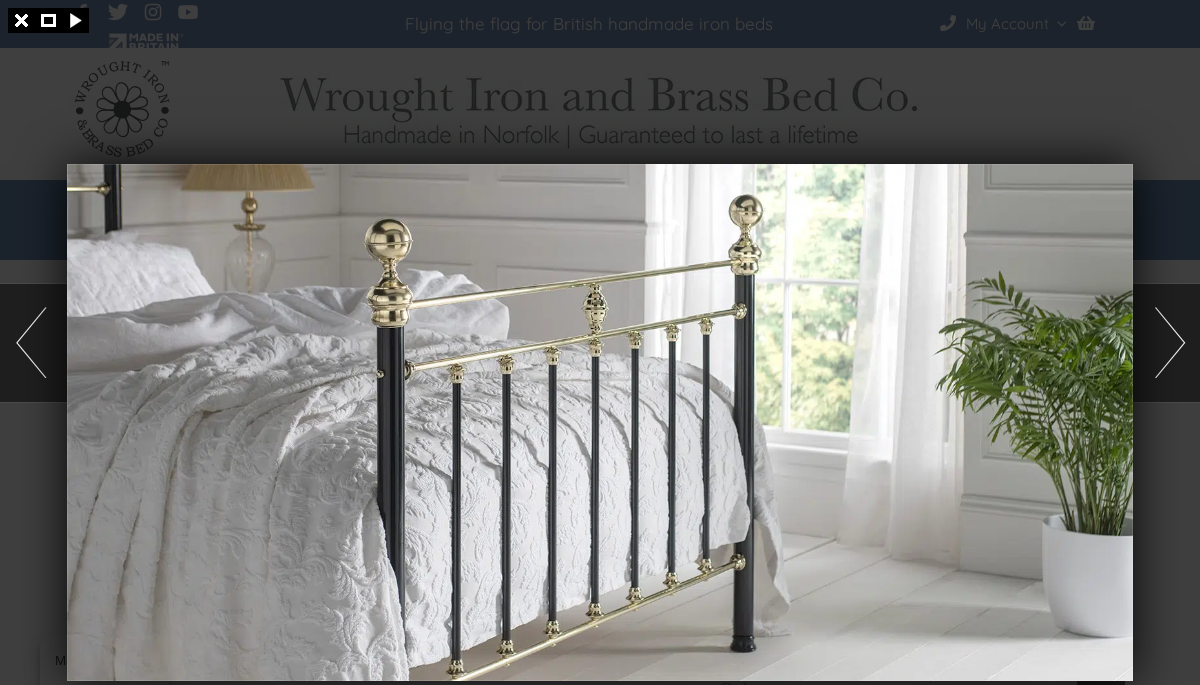 click at bounding box center [1165, 343] 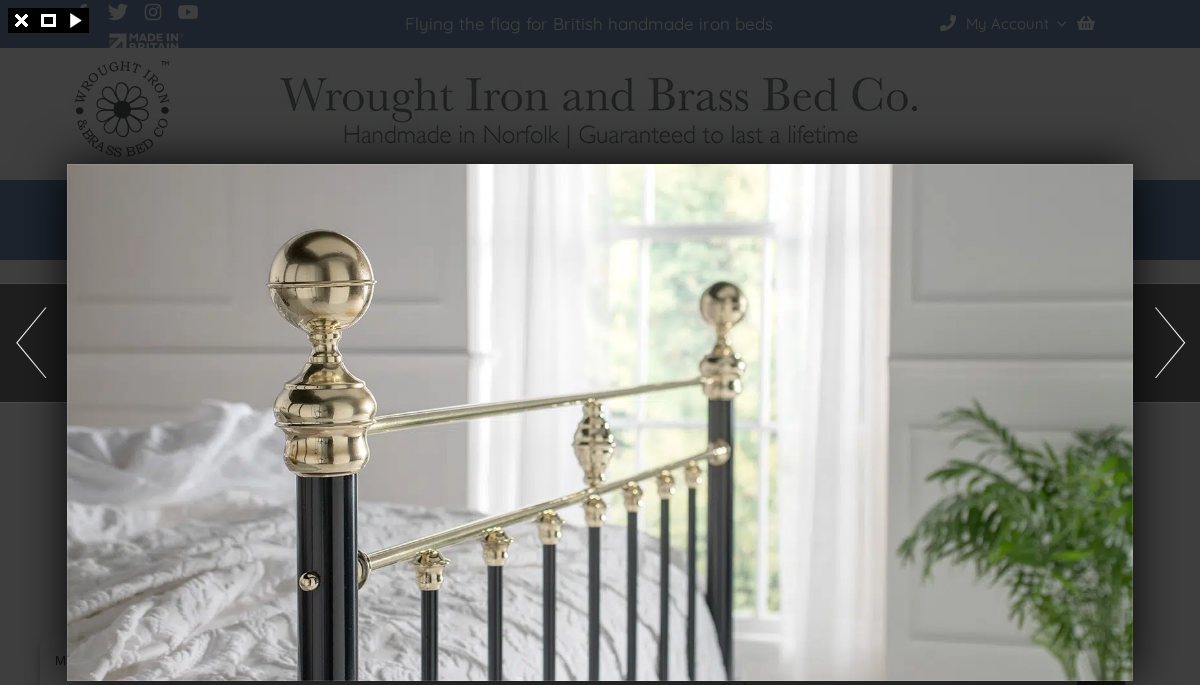 click at bounding box center (1165, 343) 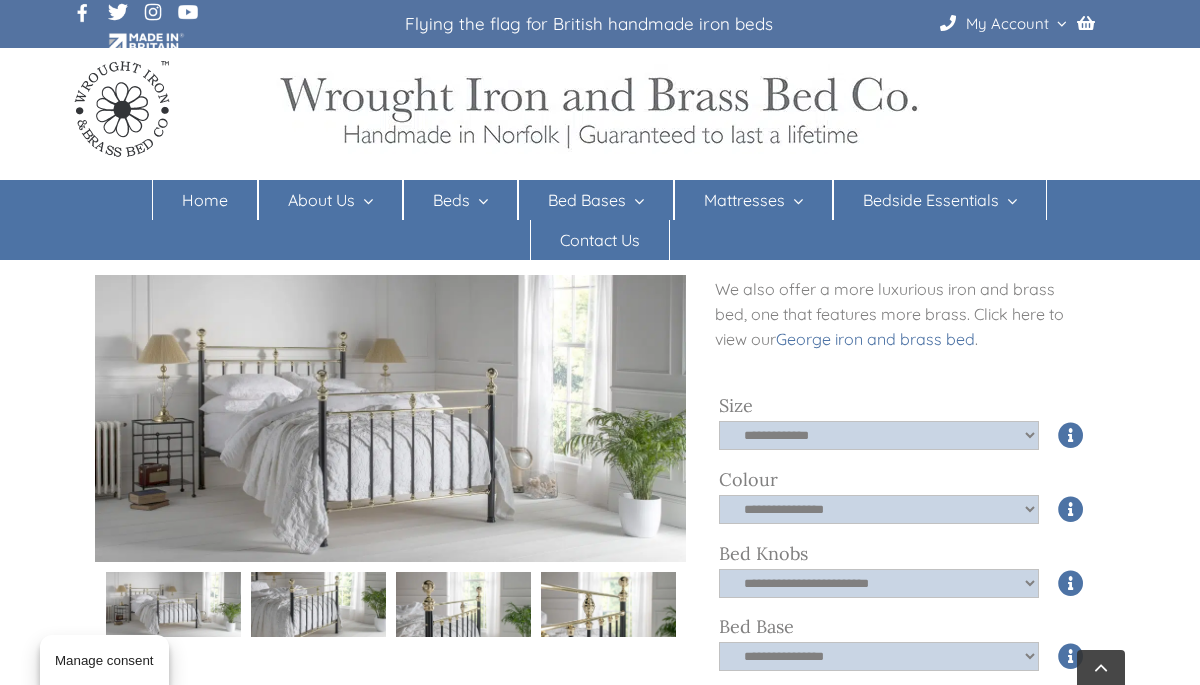 scroll, scrollTop: 609, scrollLeft: 0, axis: vertical 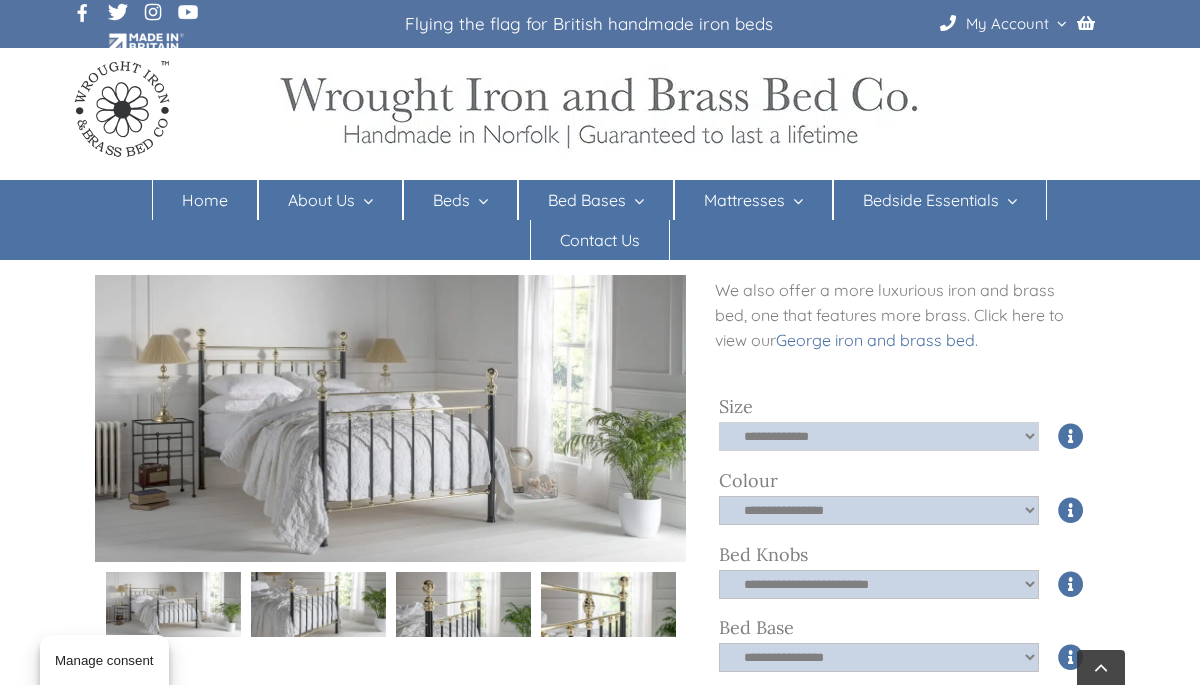 click on "**********" 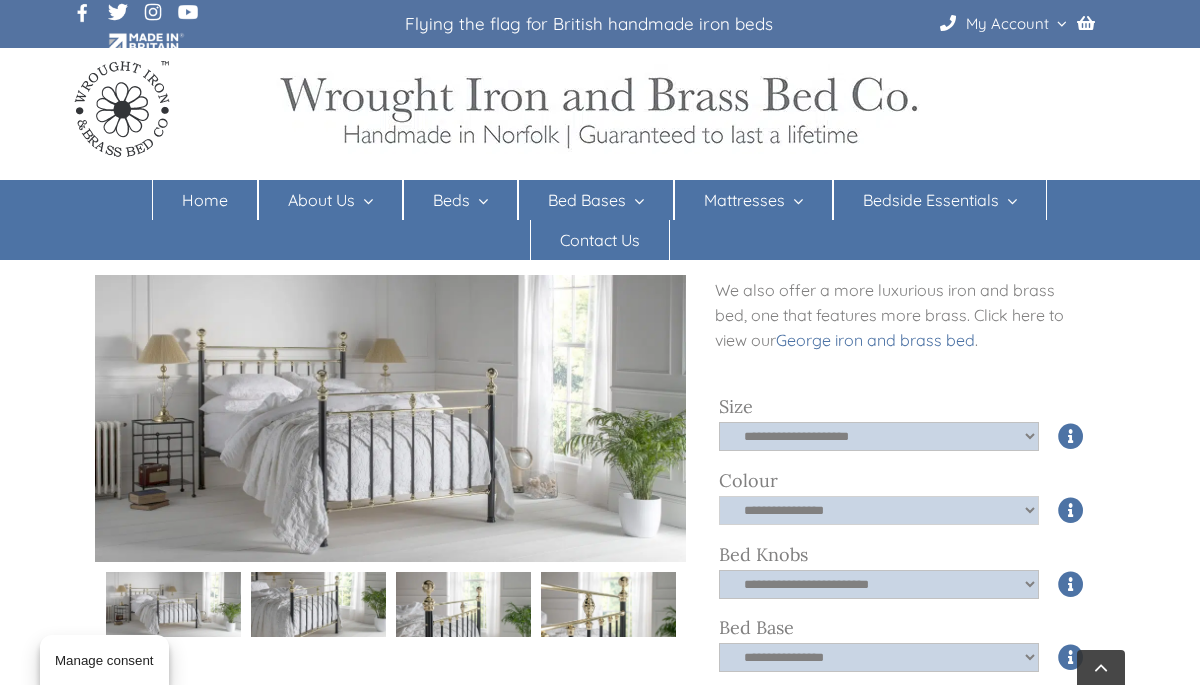 click on "**********" 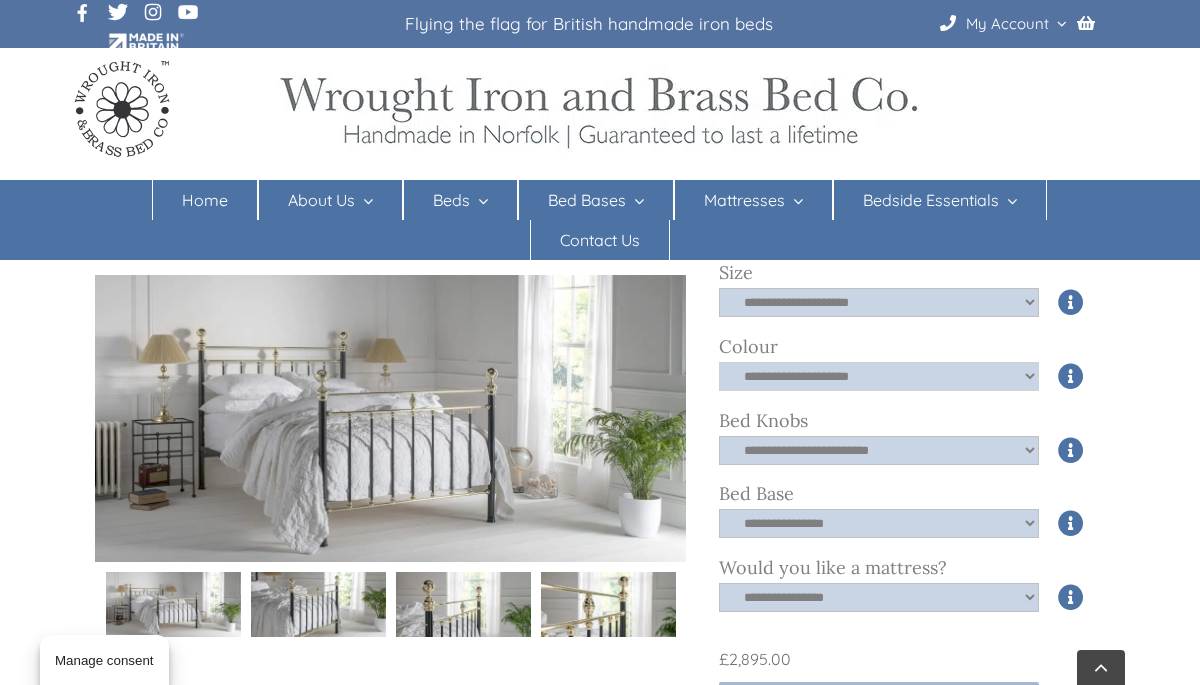 scroll, scrollTop: 744, scrollLeft: 0, axis: vertical 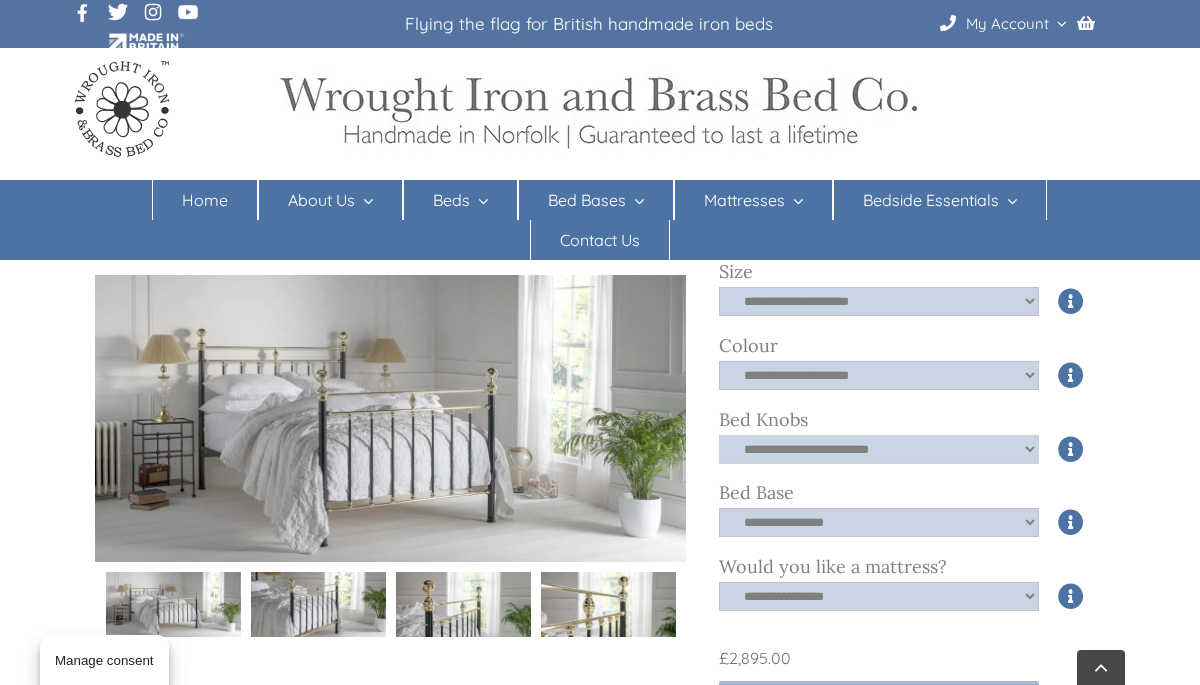 click on "**********" 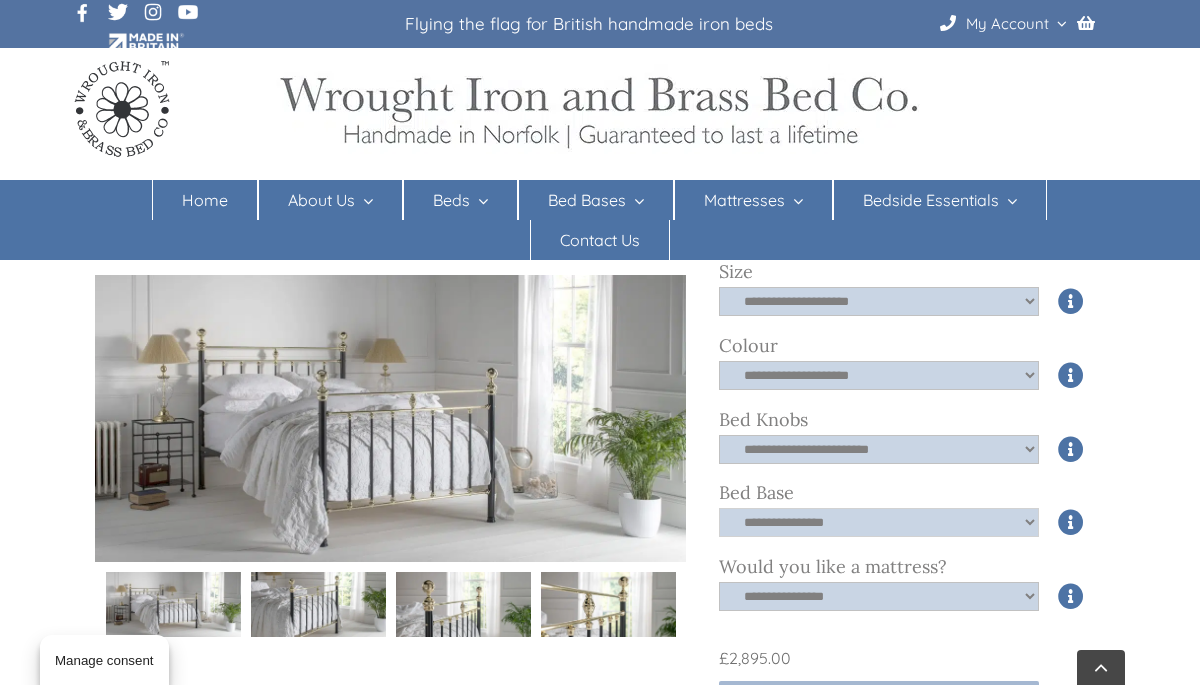click on "**********" 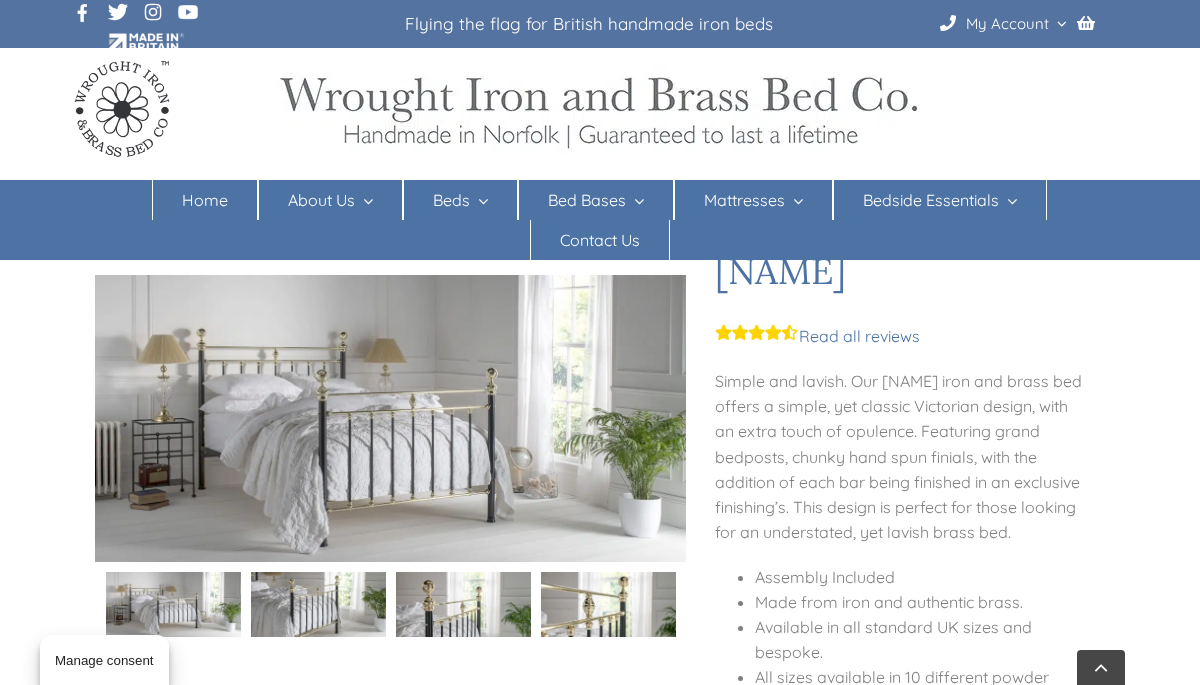 scroll, scrollTop: 0, scrollLeft: 0, axis: both 